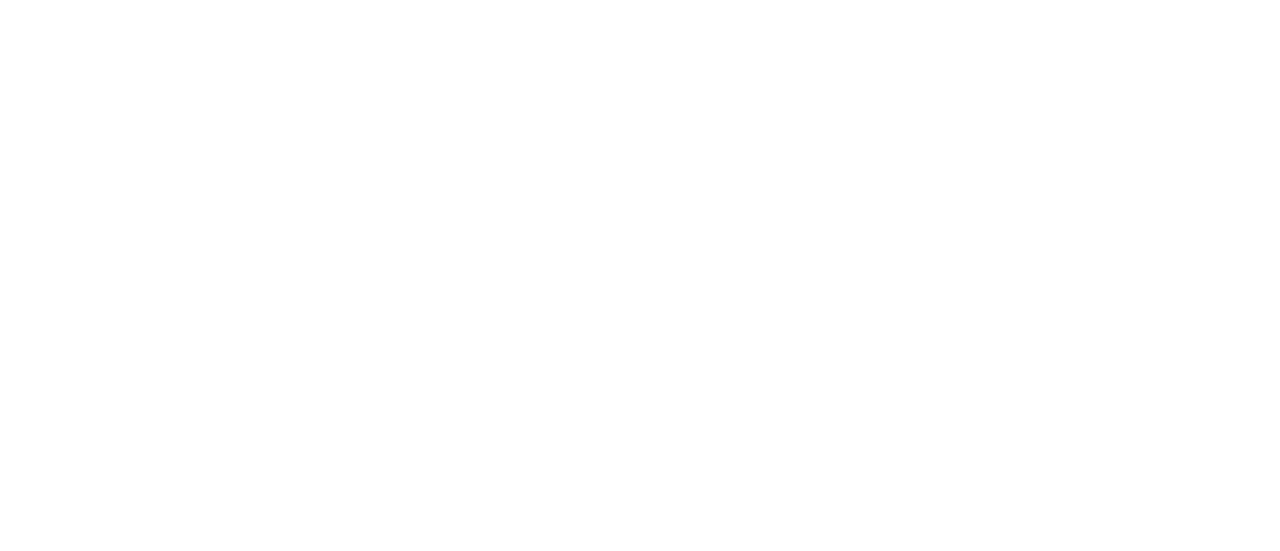 scroll, scrollTop: 0, scrollLeft: 0, axis: both 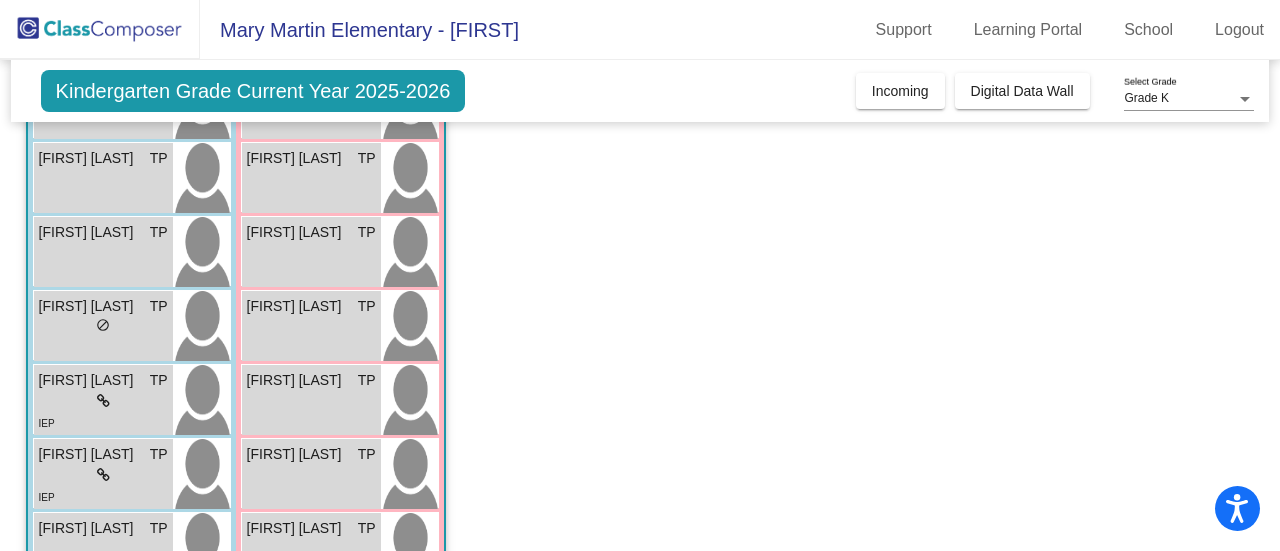 click on "[FIRST] [LAST] TP lock do_not_disturb_alt" at bounding box center [311, 474] 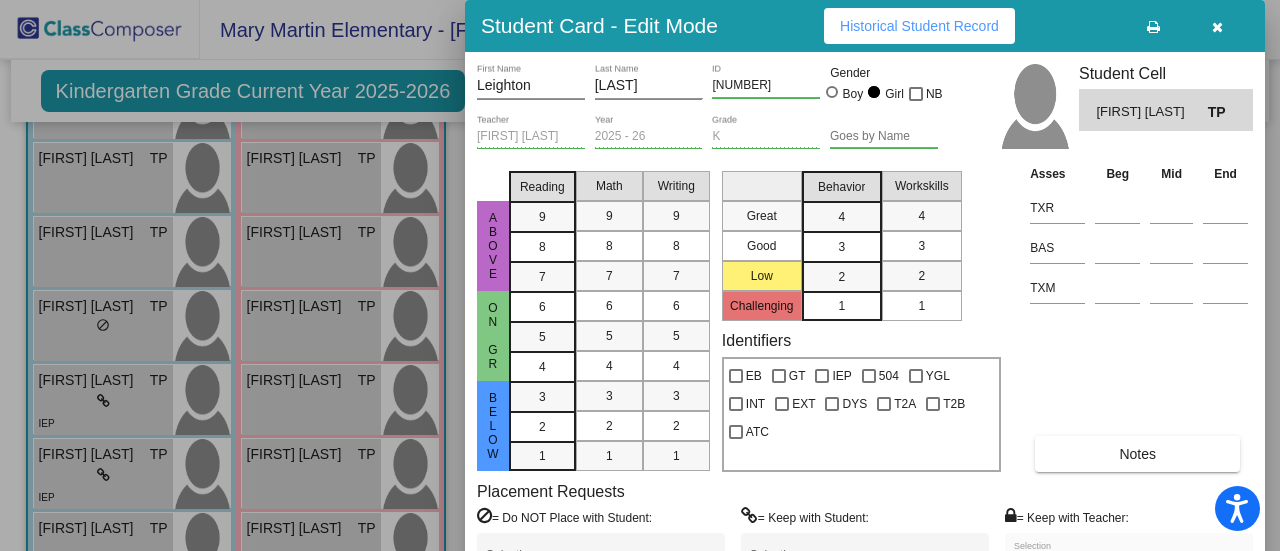 click at bounding box center (640, 275) 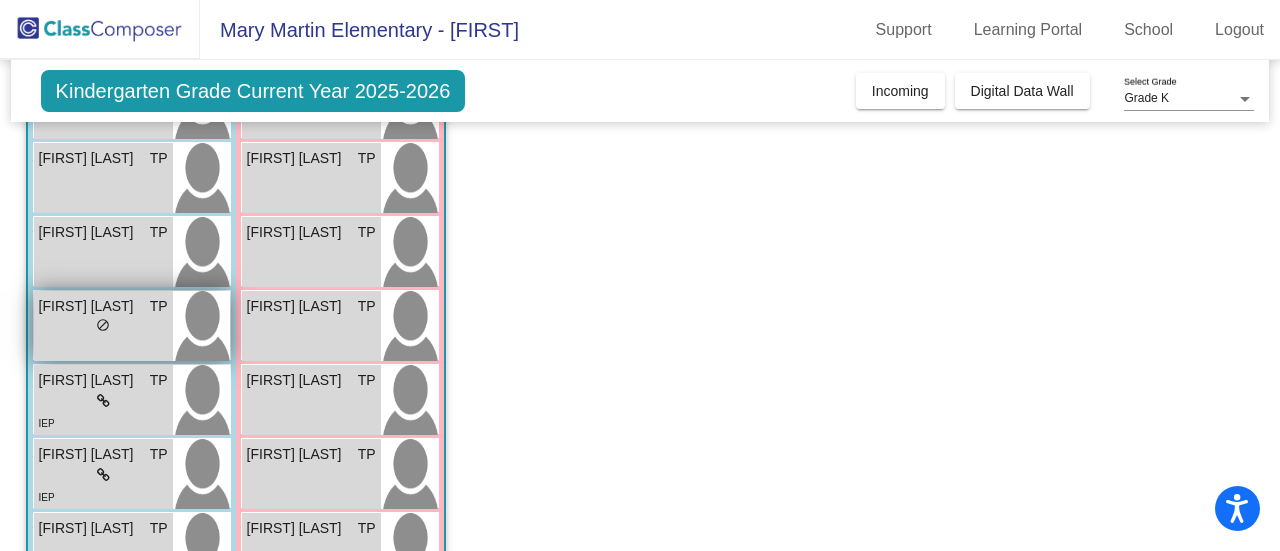 click at bounding box center (201, 326) 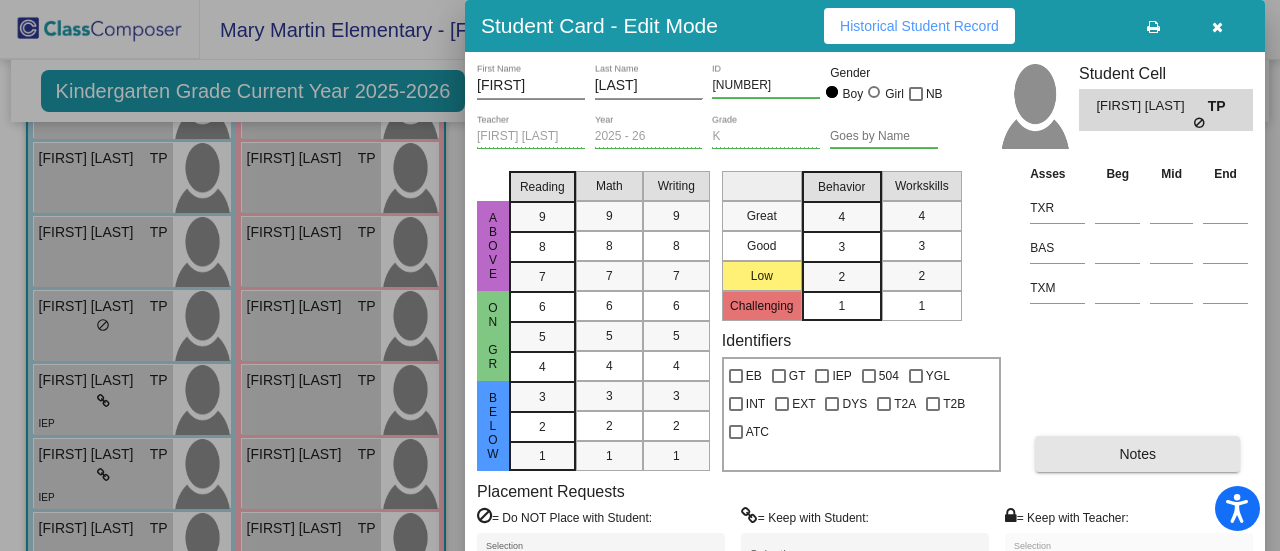 click on "Notes" at bounding box center (1137, 454) 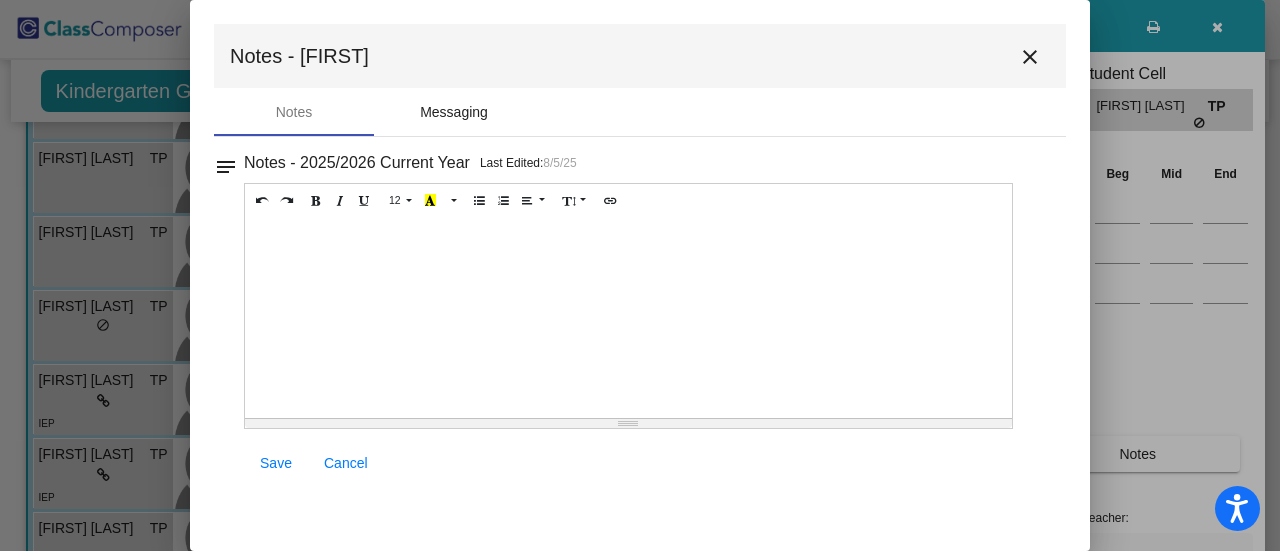 click on "Messaging" at bounding box center [454, 112] 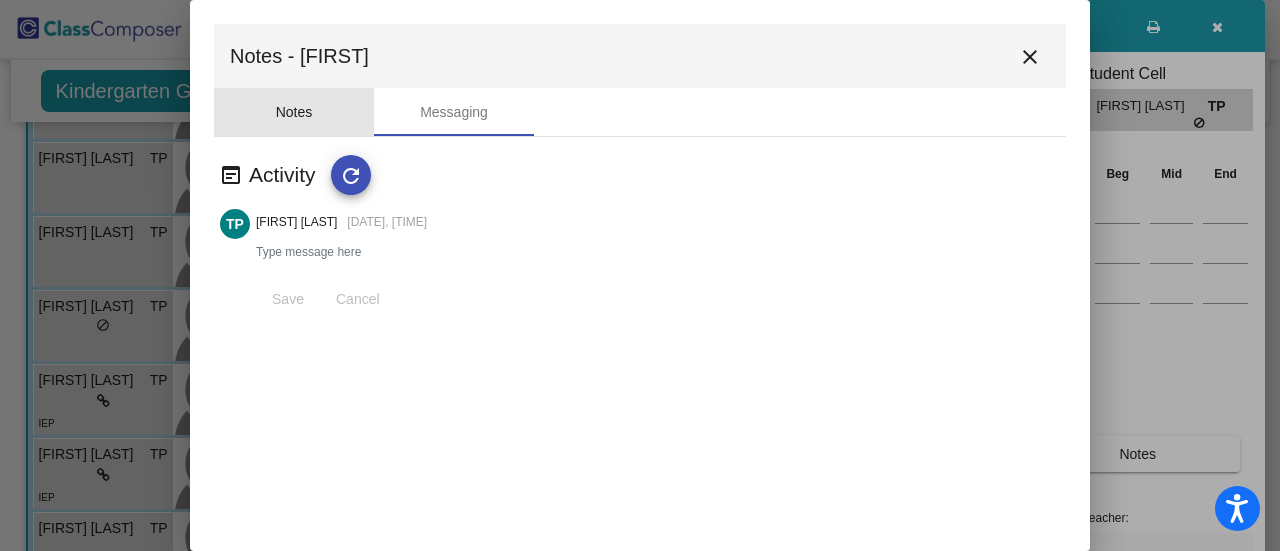 click on "Notes" at bounding box center [294, 112] 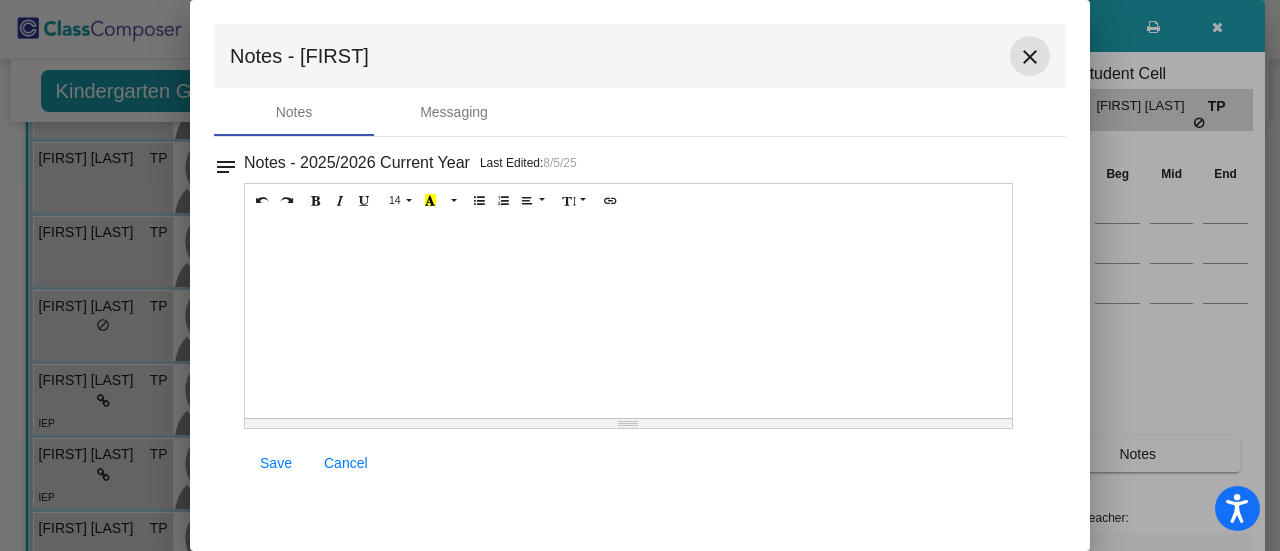 click on "close" at bounding box center [1030, 57] 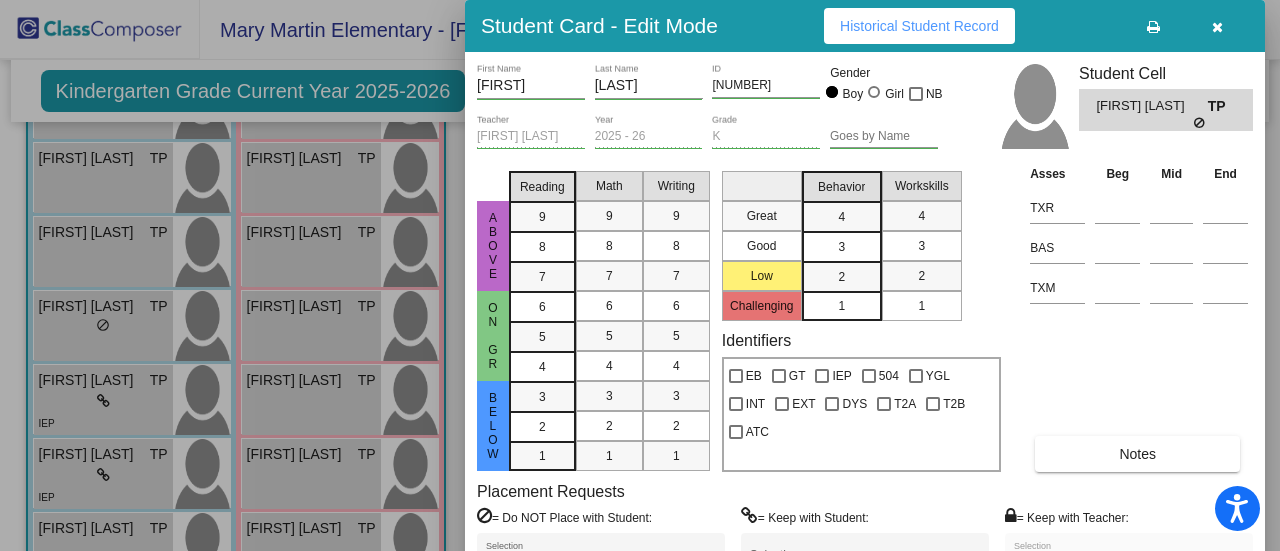 click on "= Do NOT Place with Student:" at bounding box center (564, 517) 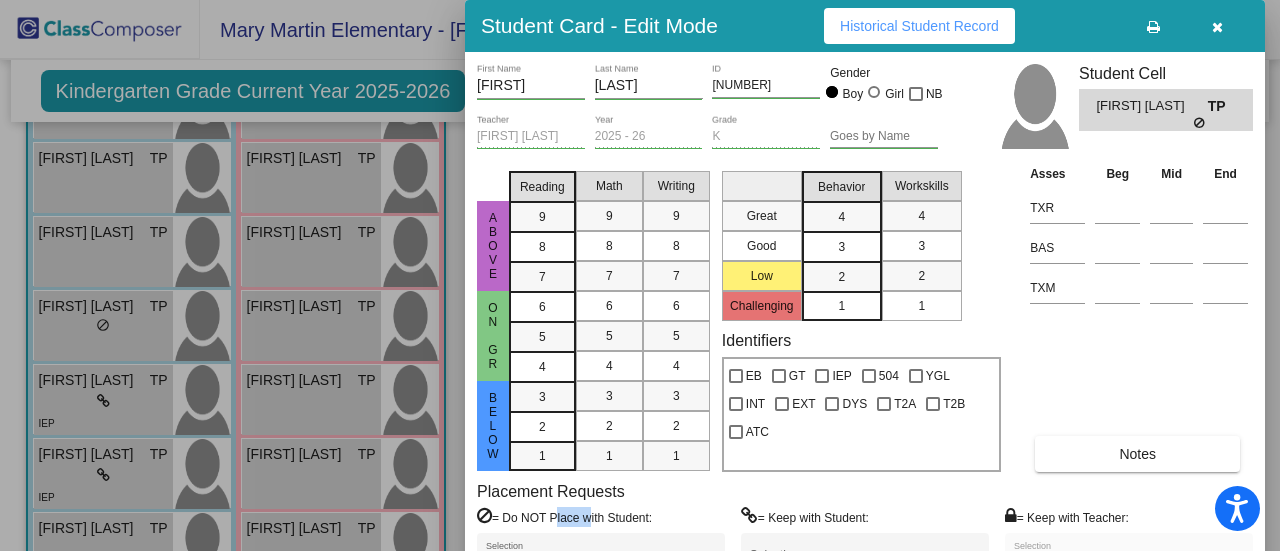 click on "= Do NOT Place with Student:" at bounding box center [564, 517] 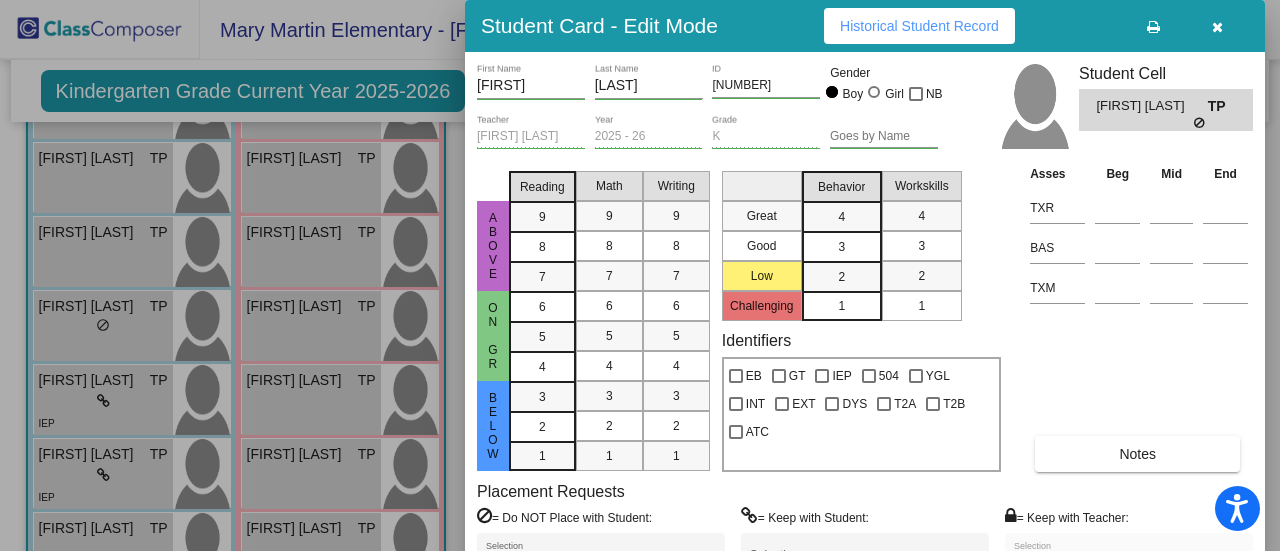 click on "[FIRST] [LAST], [FIRST] [LAST] Selection" at bounding box center (601, 555) 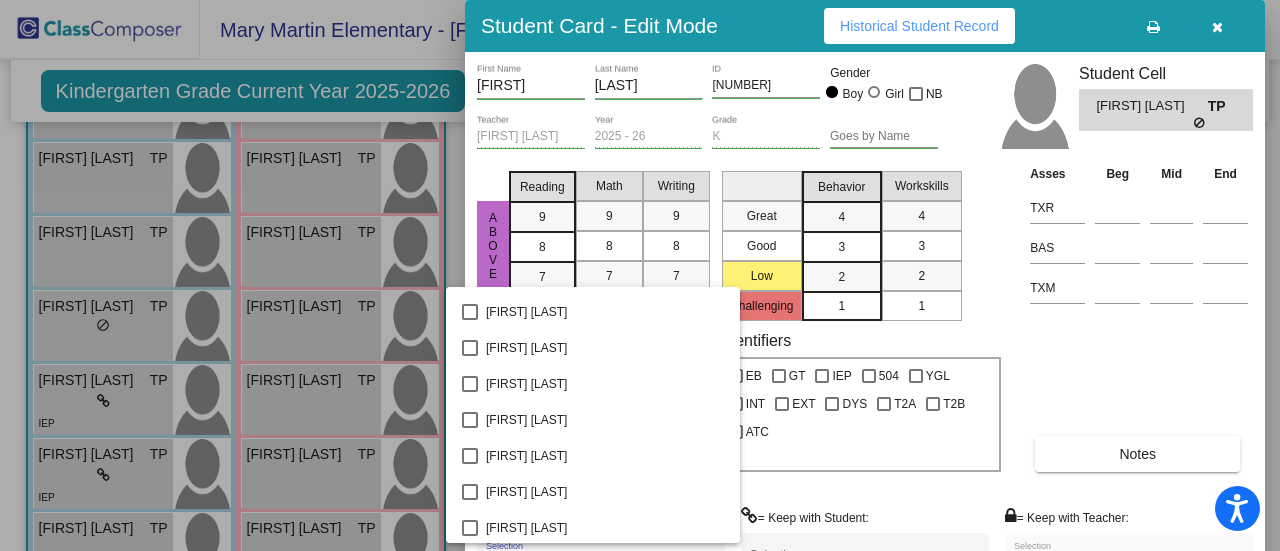 scroll, scrollTop: 0, scrollLeft: 0, axis: both 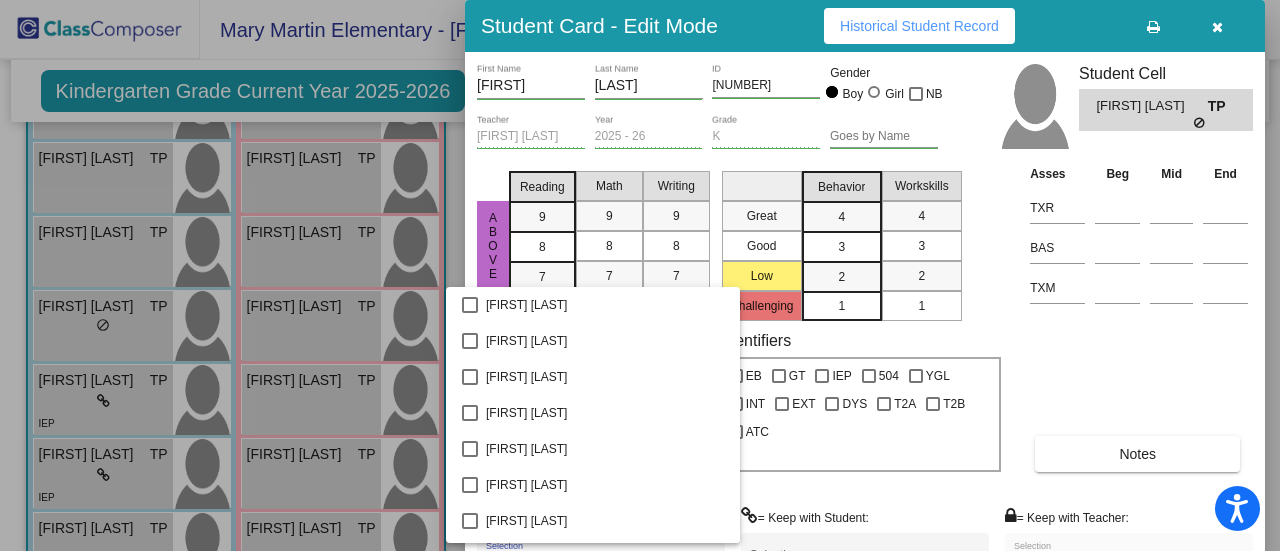 drag, startPoint x: 1114, startPoint y: 337, endPoint x: 1142, endPoint y: 384, distance: 54.708317 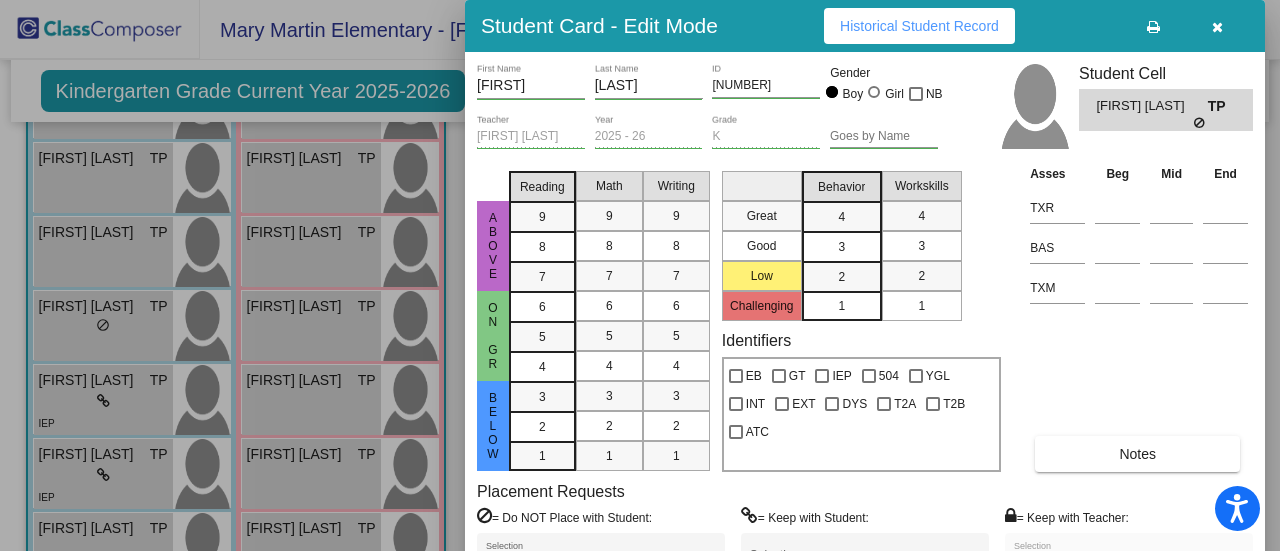 click at bounding box center [1200, 123] 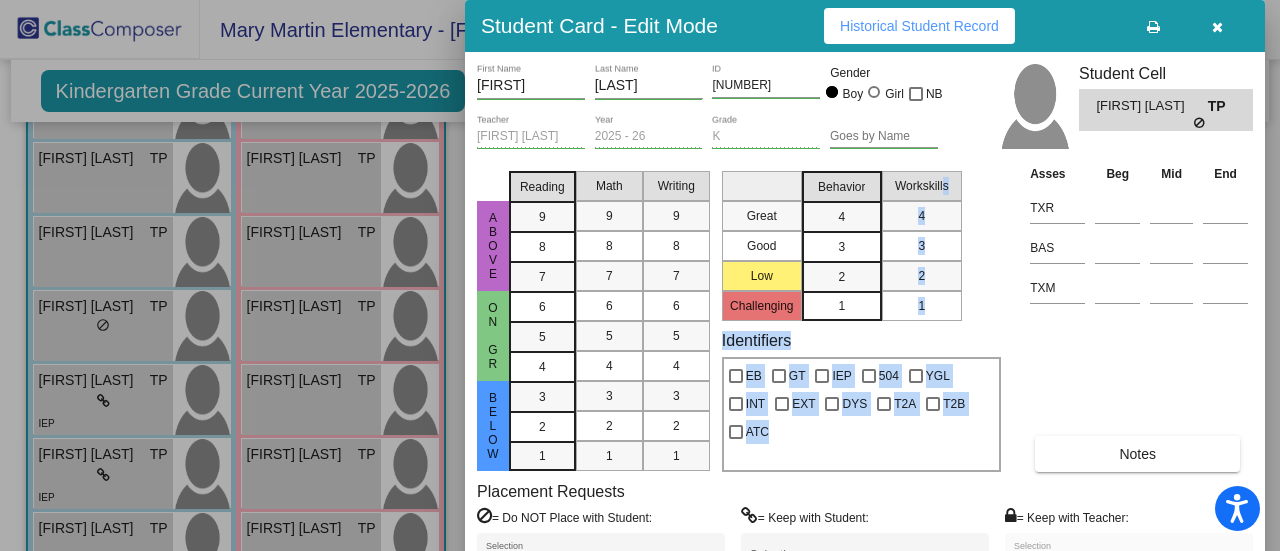 drag, startPoint x: 1137, startPoint y: 363, endPoint x: 907, endPoint y: 167, distance: 302.18536 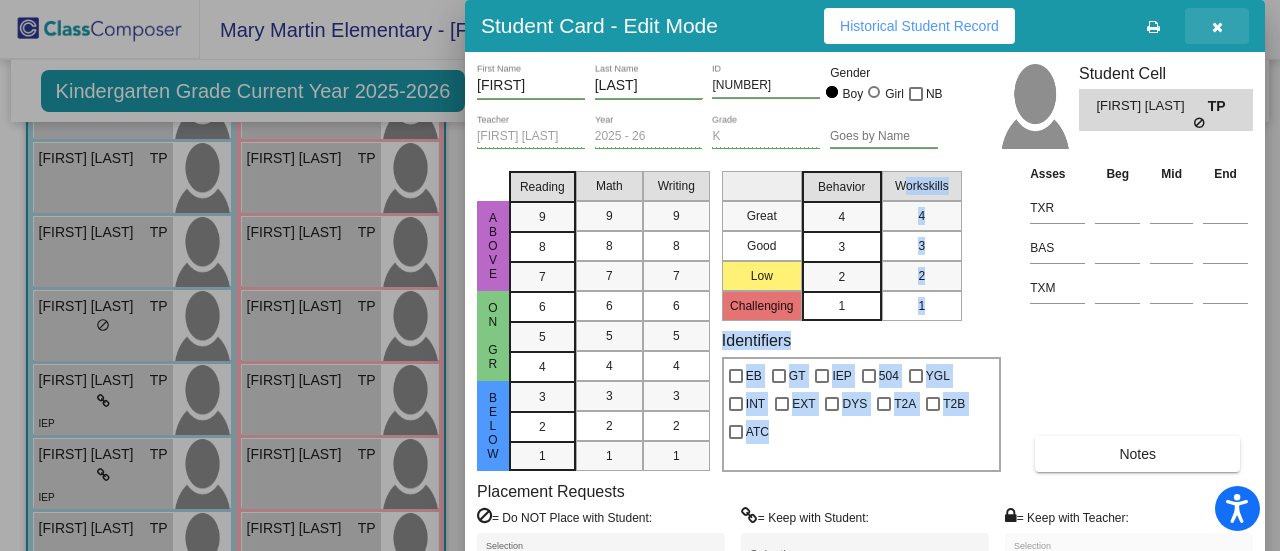 click at bounding box center [1217, 26] 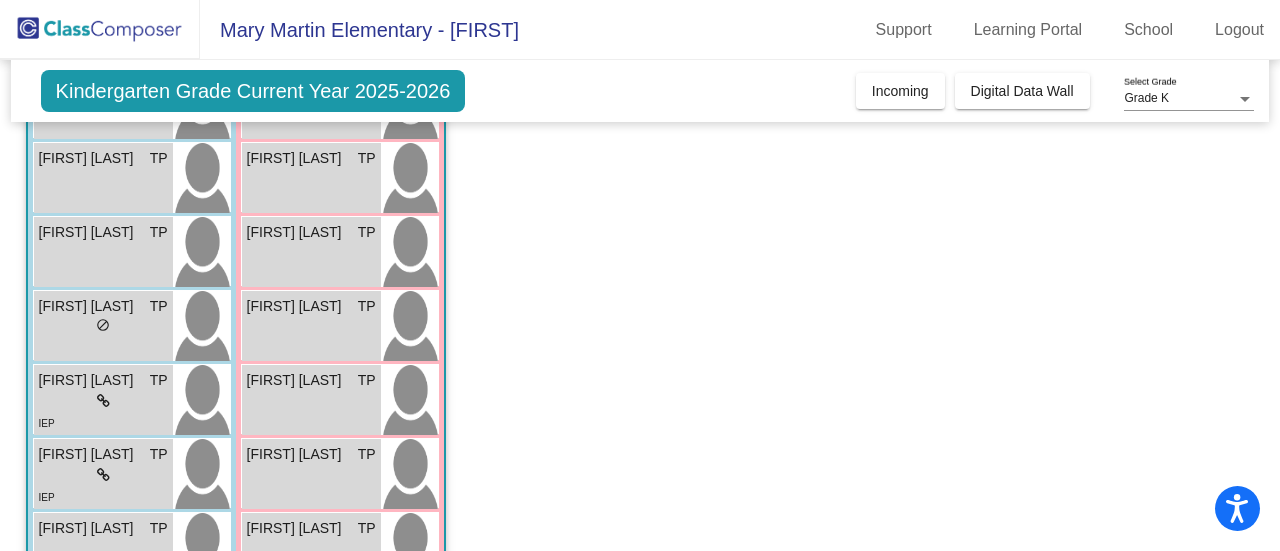 click on "Kindergarten Grade Current Year 2025-2026" 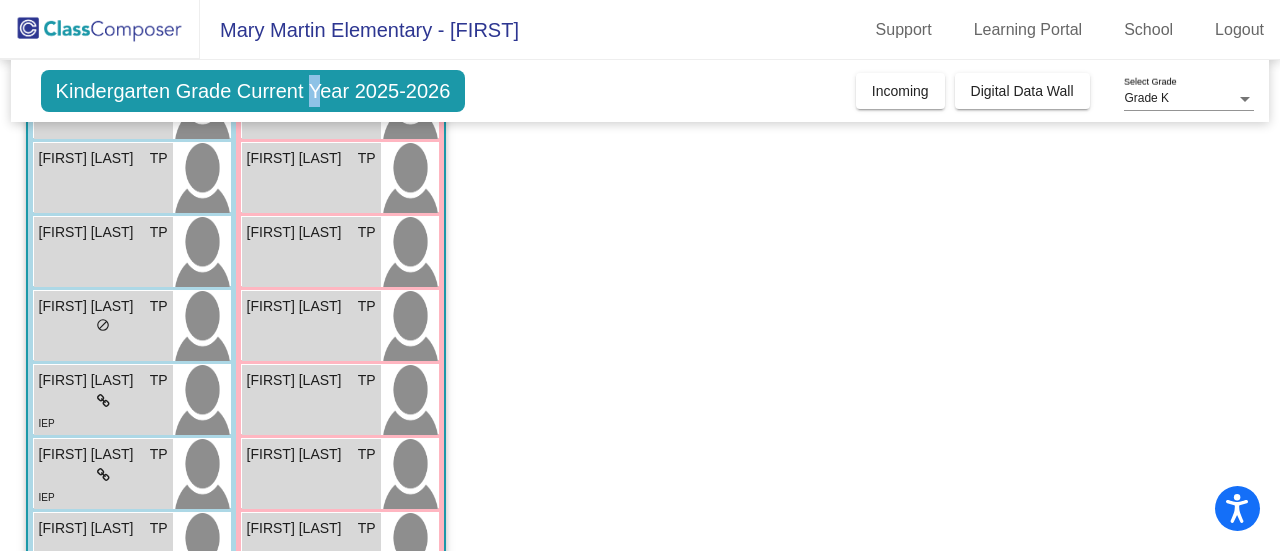 click on "Kindergarten Grade Current Year 2025-2026" 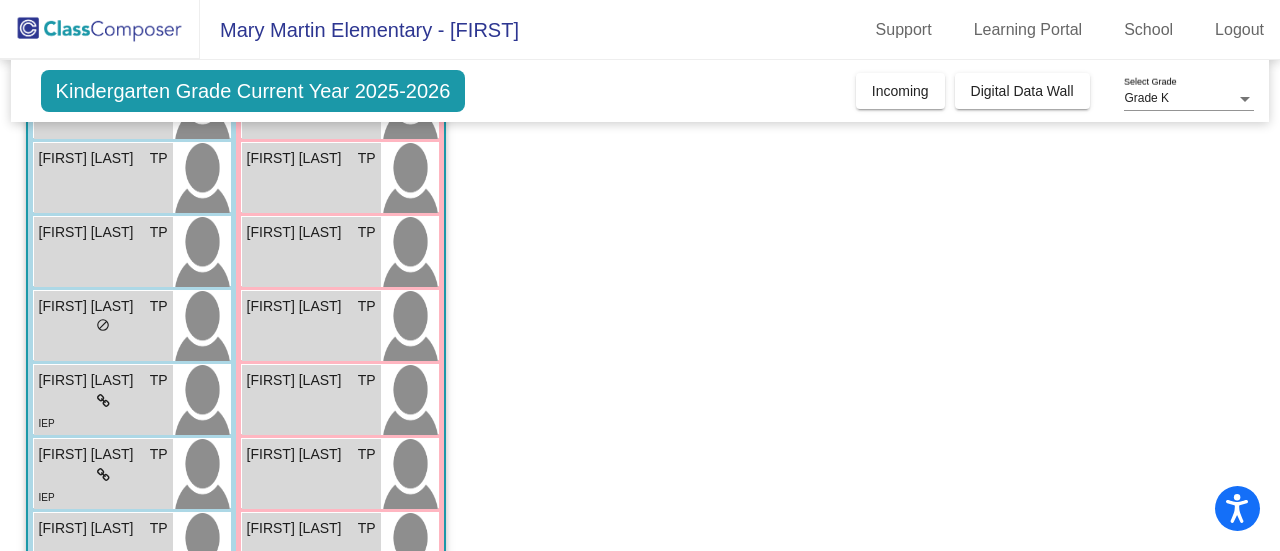 click on "Class 4    picture_as_pdf [FIRST] [LAST]  Add Student  First Name Last Name Student Id  (Recommended)   Boy   Girl   Non Binary Add Close  Boys : 8  [FIRST] [LAST] TP lock do_not_disturb_alt [FIRST] [LAST] TP lock do_not_disturb_alt [FIRST] [LAST] TP lock do_not_disturb_alt [FIRST] [LAST] TP lock do_not_disturb_alt [FIRST] [LAST] TP lock do_not_disturb_alt IEP [FIRST] [LAST] TP lock do_not_disturb_alt IEP [FIRST] [LAST] TP lock do_not_disturb_alt [FIRST] [LAST] TP lock do_not_disturb_alt Girls: 7 [FIRST] [LAST] TP lock do_not_disturb_alt [FIRST] [LAST] TP lock do_not_disturb_alt [FIRST] [LAST] TP lock do_not_disturb_alt [FIRST] [LAST] TP lock do_not_disturb_alt [FIRST] [LAST] TP lock do_not_disturb_alt [FIRST] [LAST] TP lock do_not_disturb_alt [FIRST] [LAST] TP lock do_not_disturb_alt" 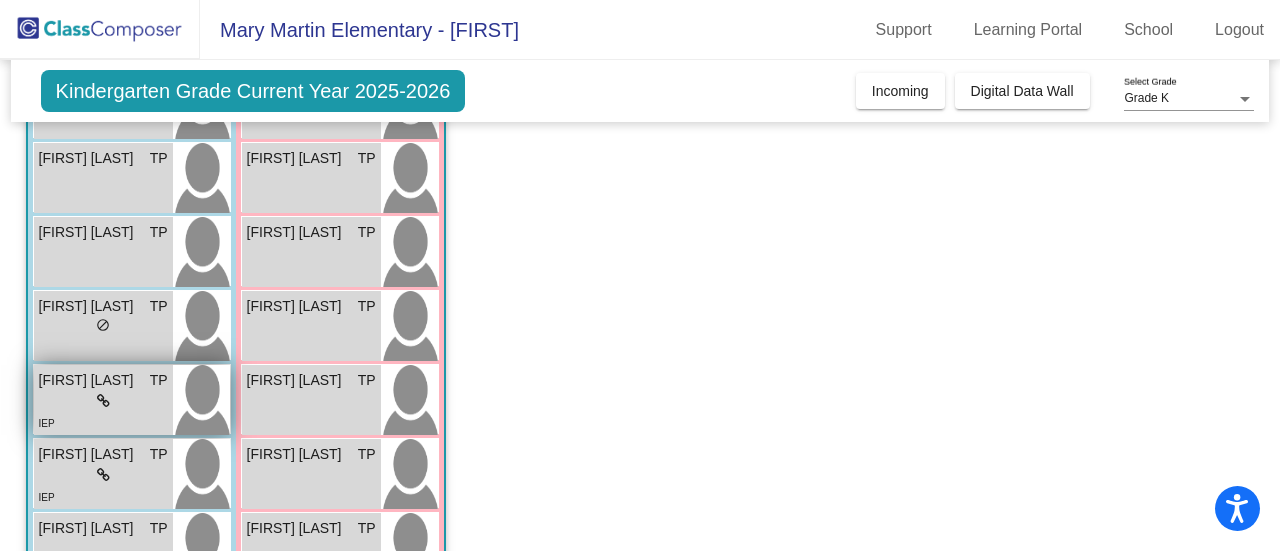 click on "lock do_not_disturb_alt" at bounding box center [103, 401] 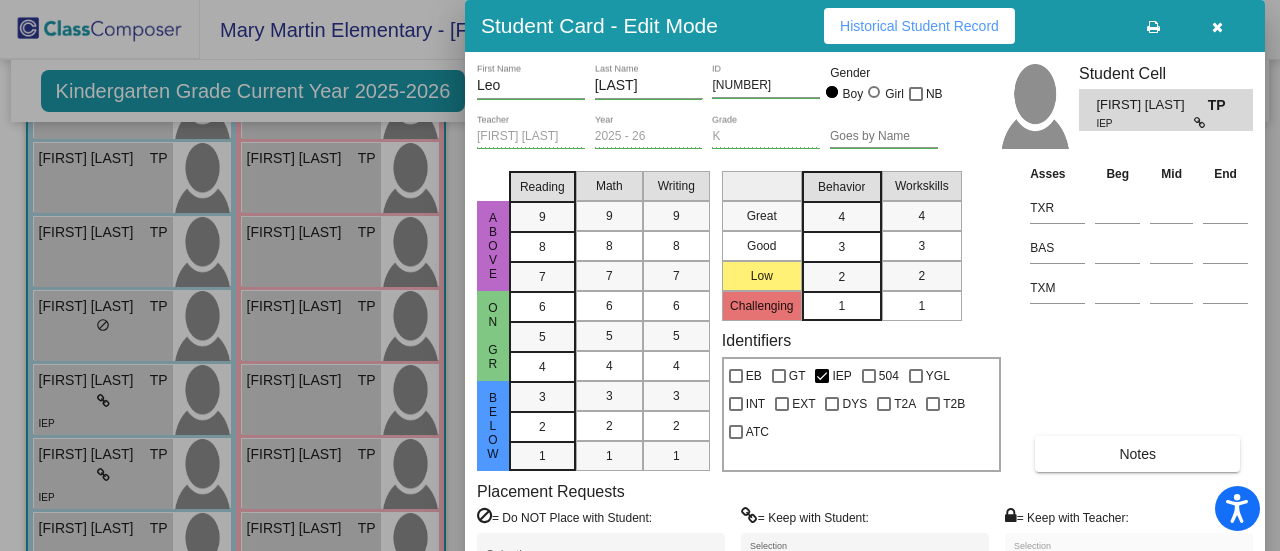 click at bounding box center [1153, 27] 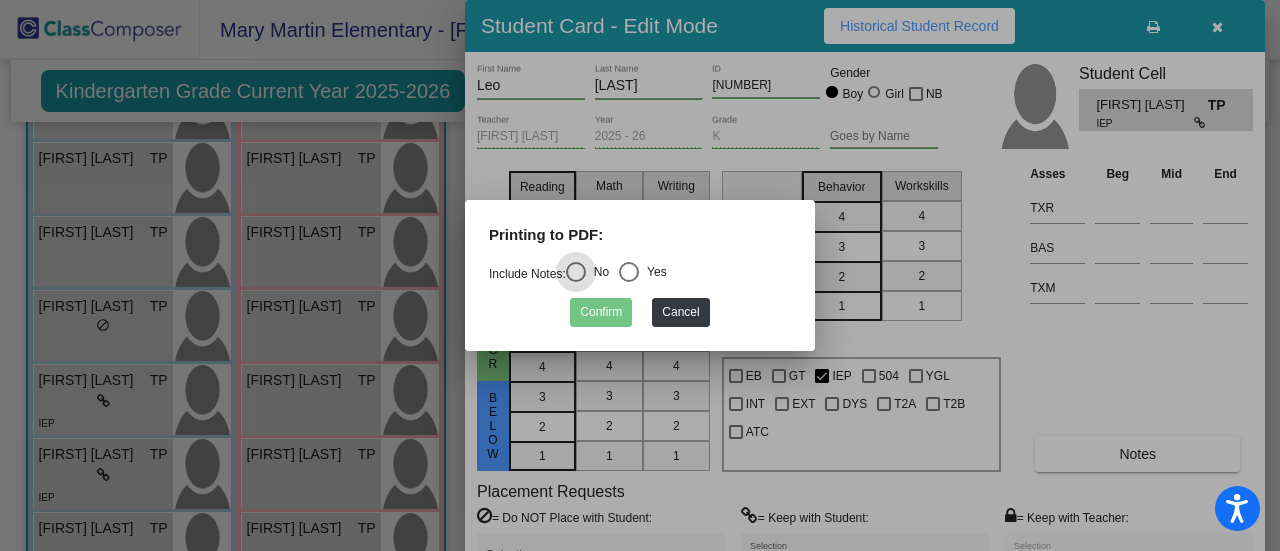 click at bounding box center (629, 272) 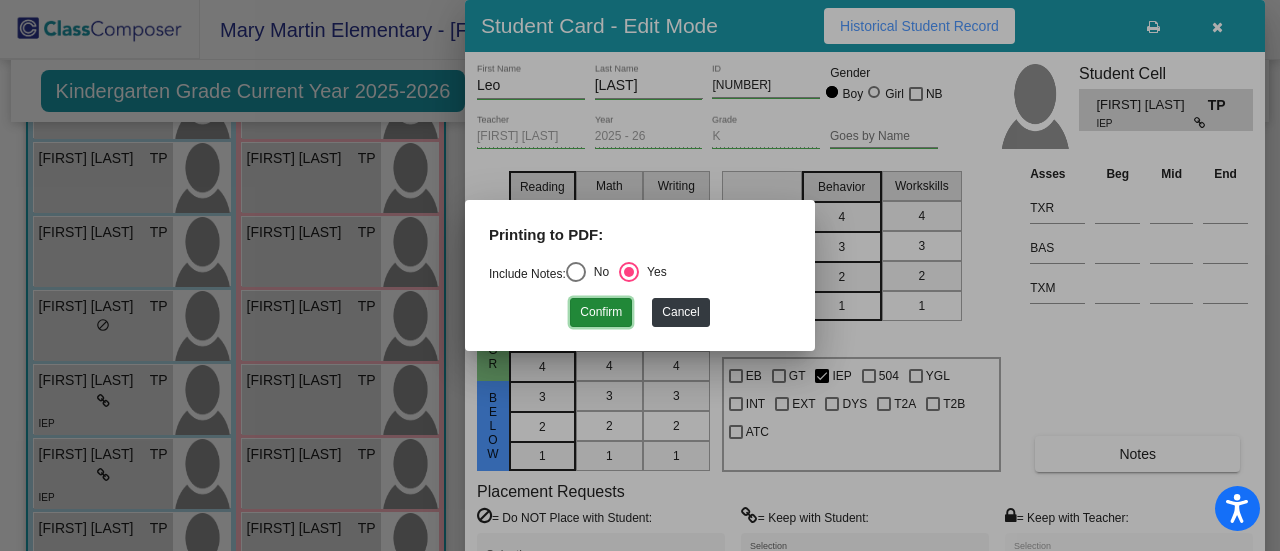 click on "Confirm" at bounding box center [601, 312] 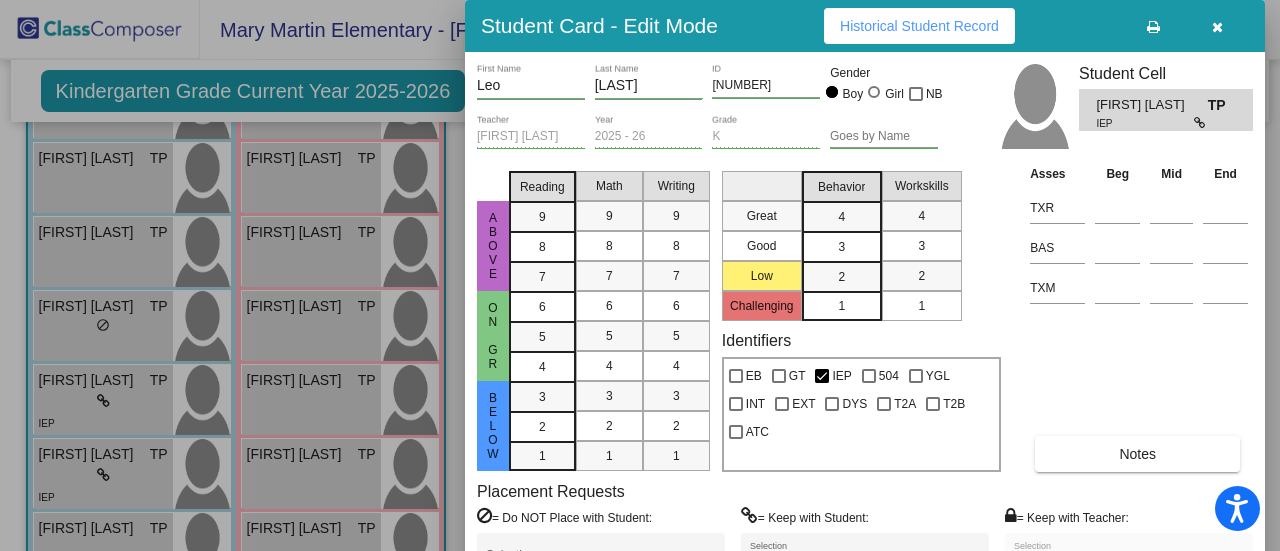 click at bounding box center [640, 275] 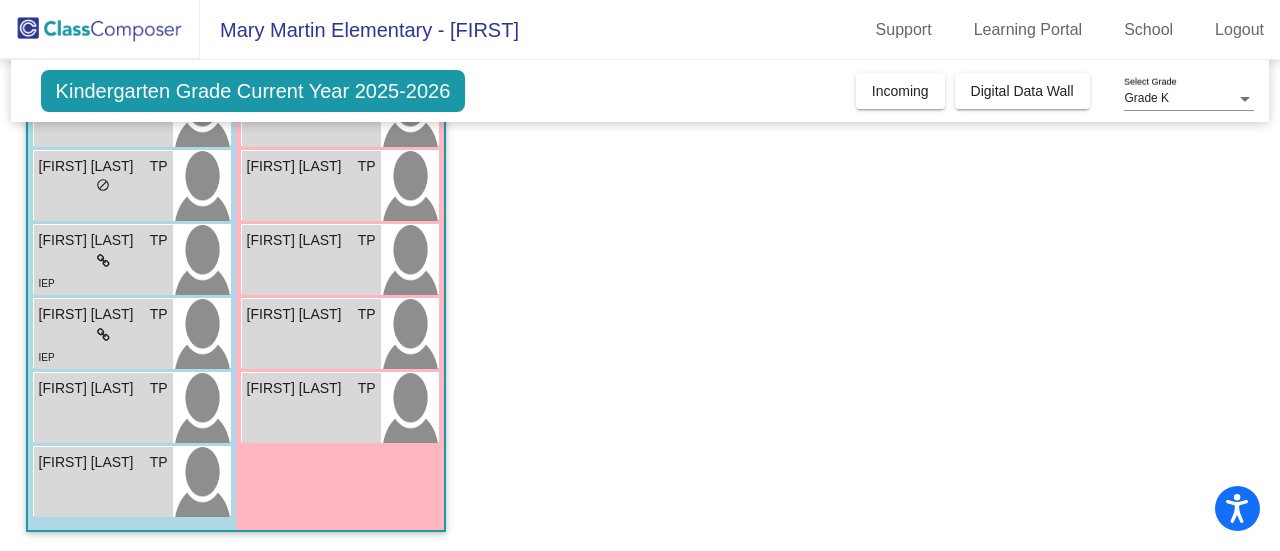 scroll, scrollTop: 0, scrollLeft: 0, axis: both 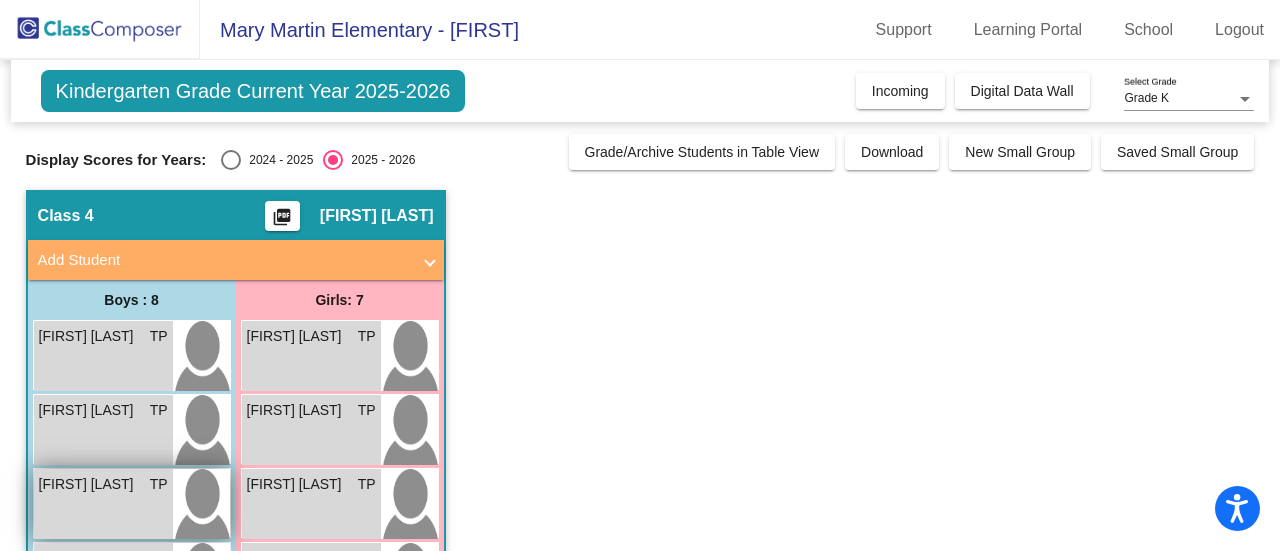 click on "[FIRST] [LAST]" at bounding box center (89, 484) 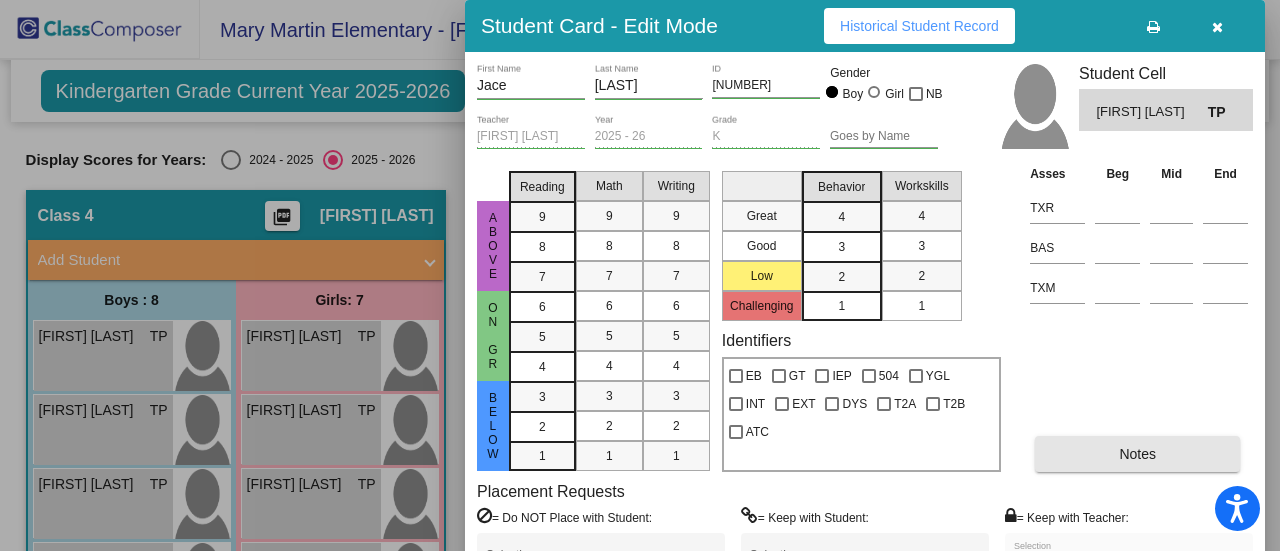 click on "Notes" at bounding box center (1137, 454) 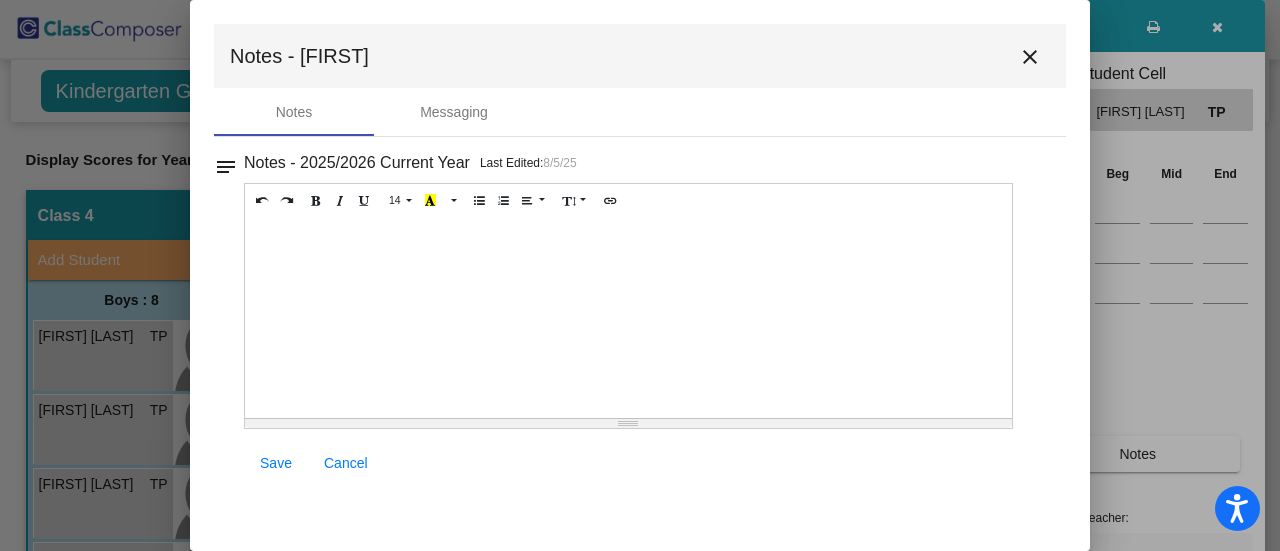 click on "close" at bounding box center [1030, 57] 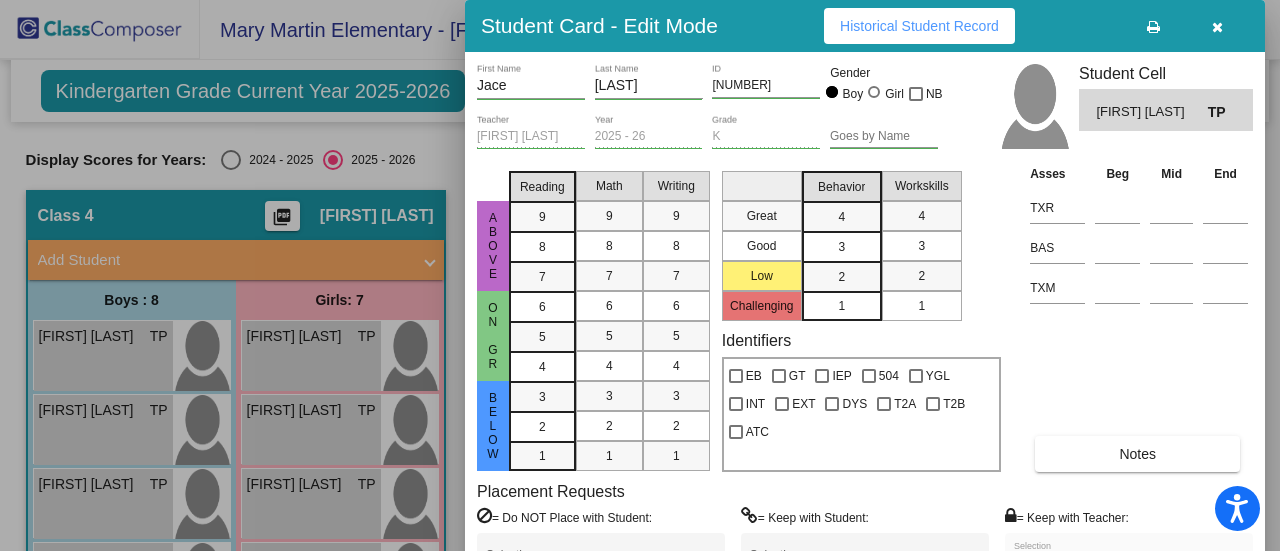 click at bounding box center (1153, 27) 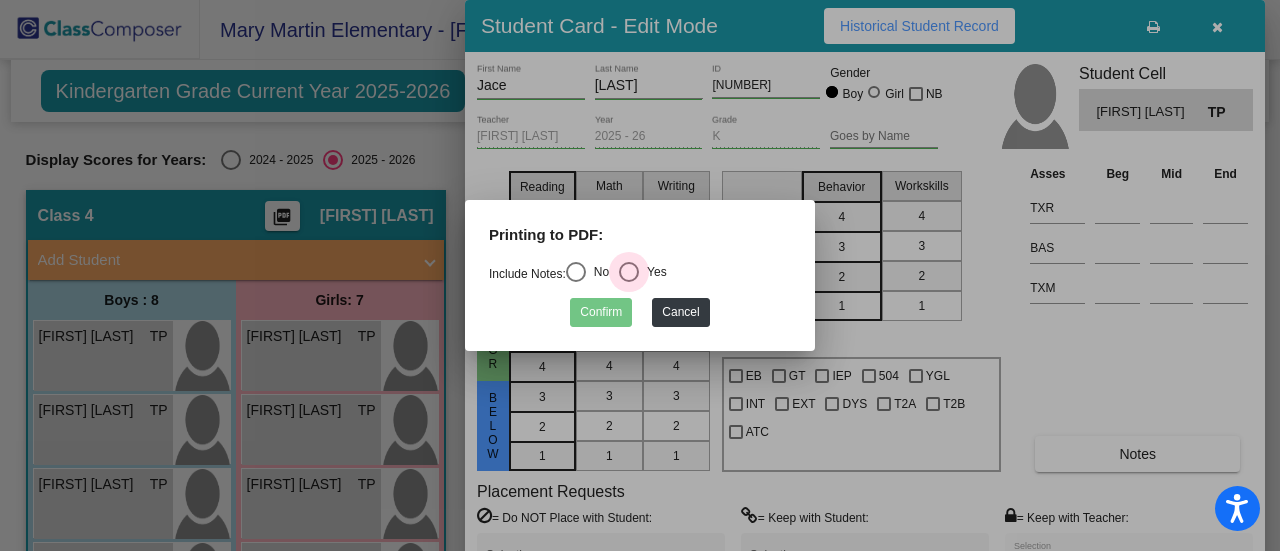 click at bounding box center (629, 272) 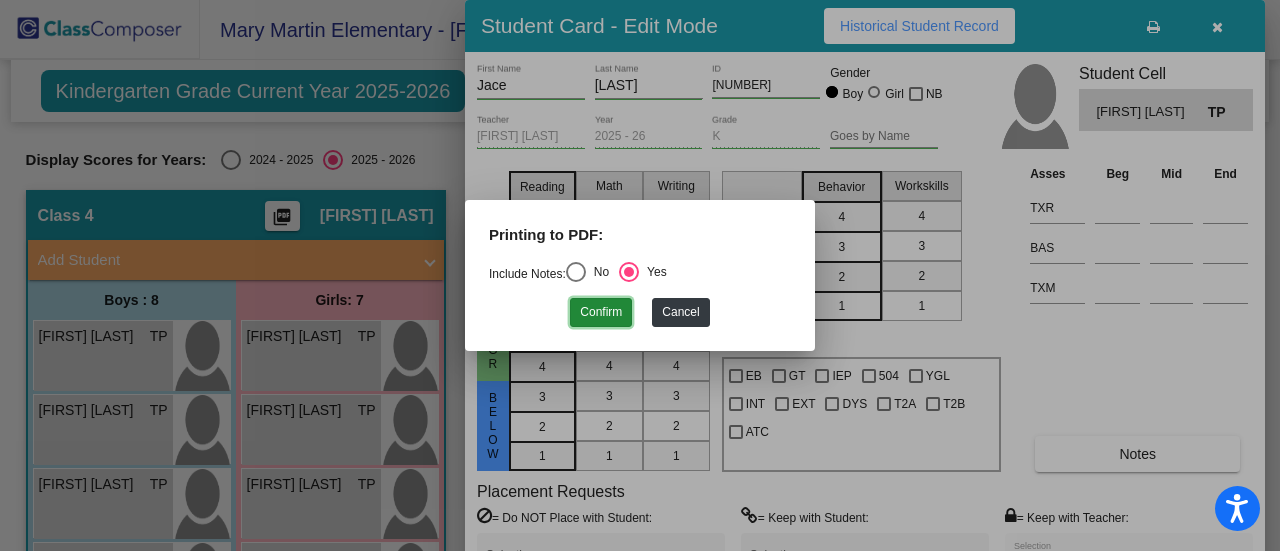 click on "Confirm" at bounding box center (601, 312) 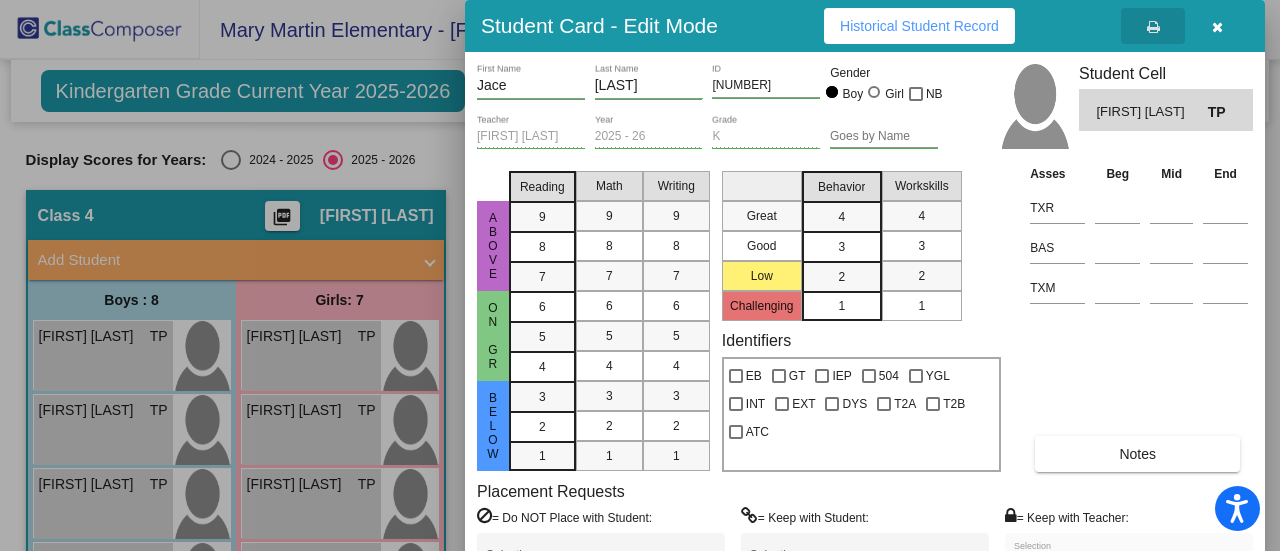click at bounding box center [1217, 27] 